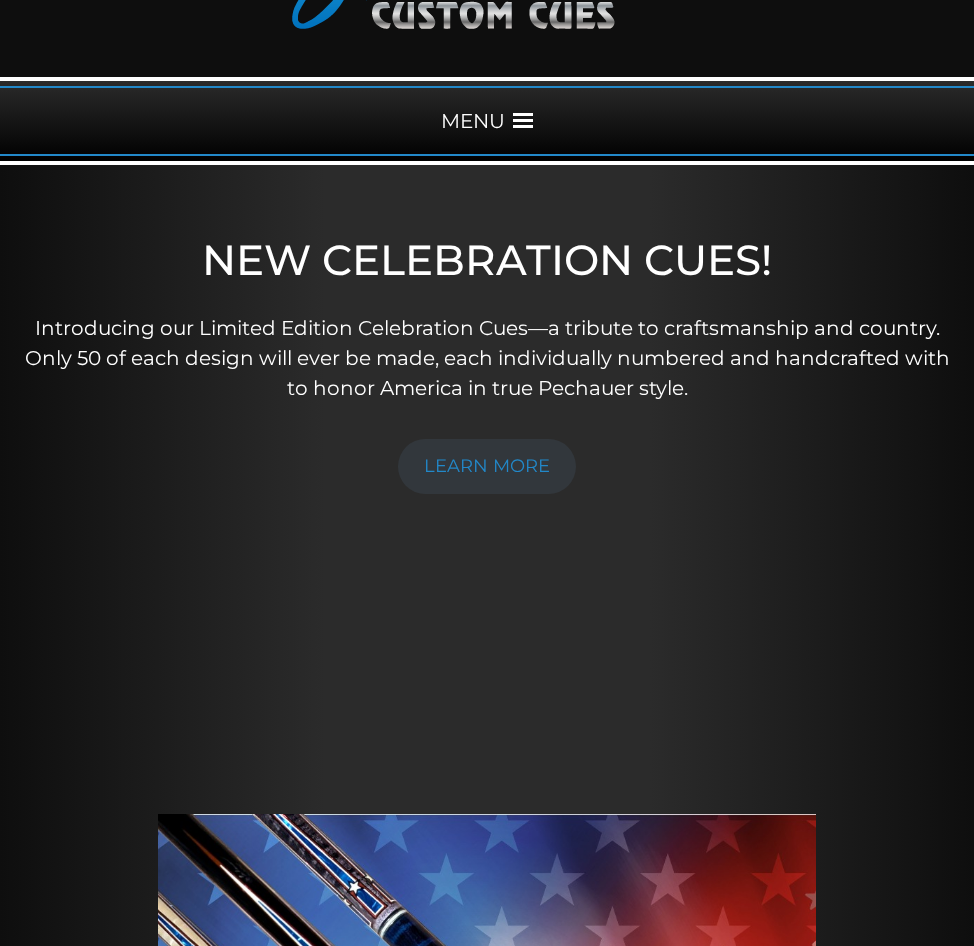 scroll, scrollTop: 0, scrollLeft: 0, axis: both 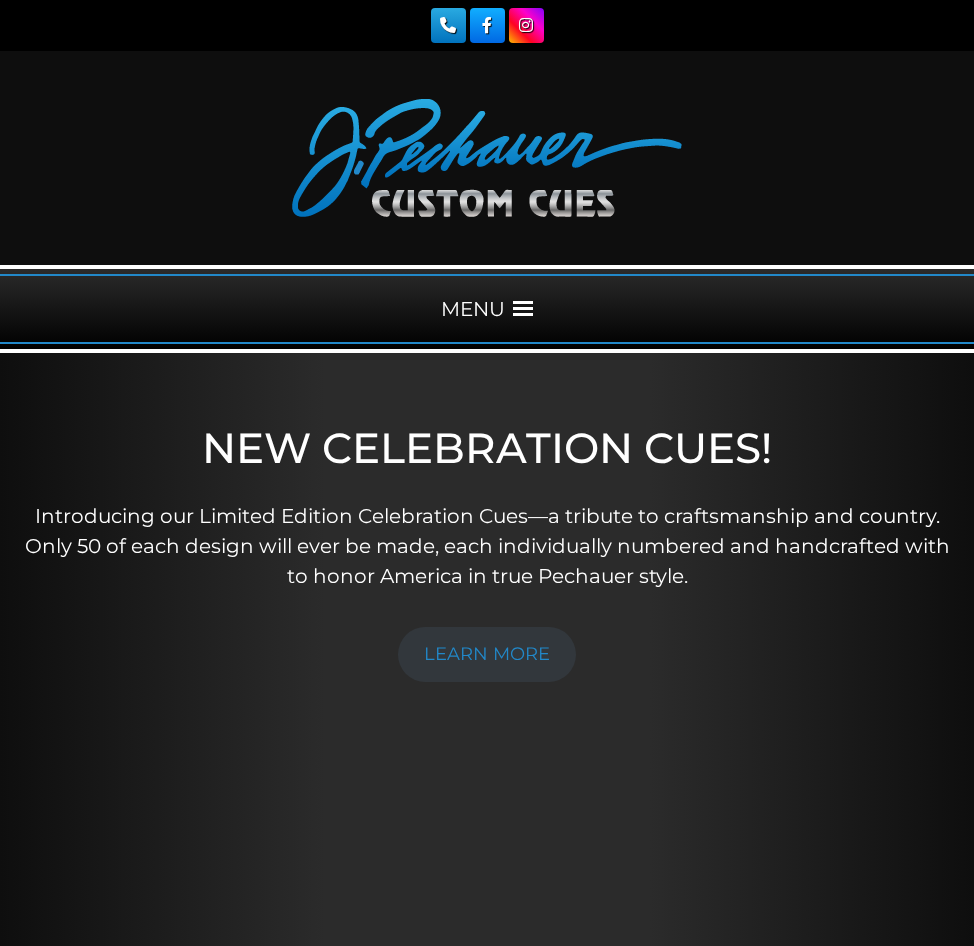 click on "MENU" at bounding box center (487, 309) 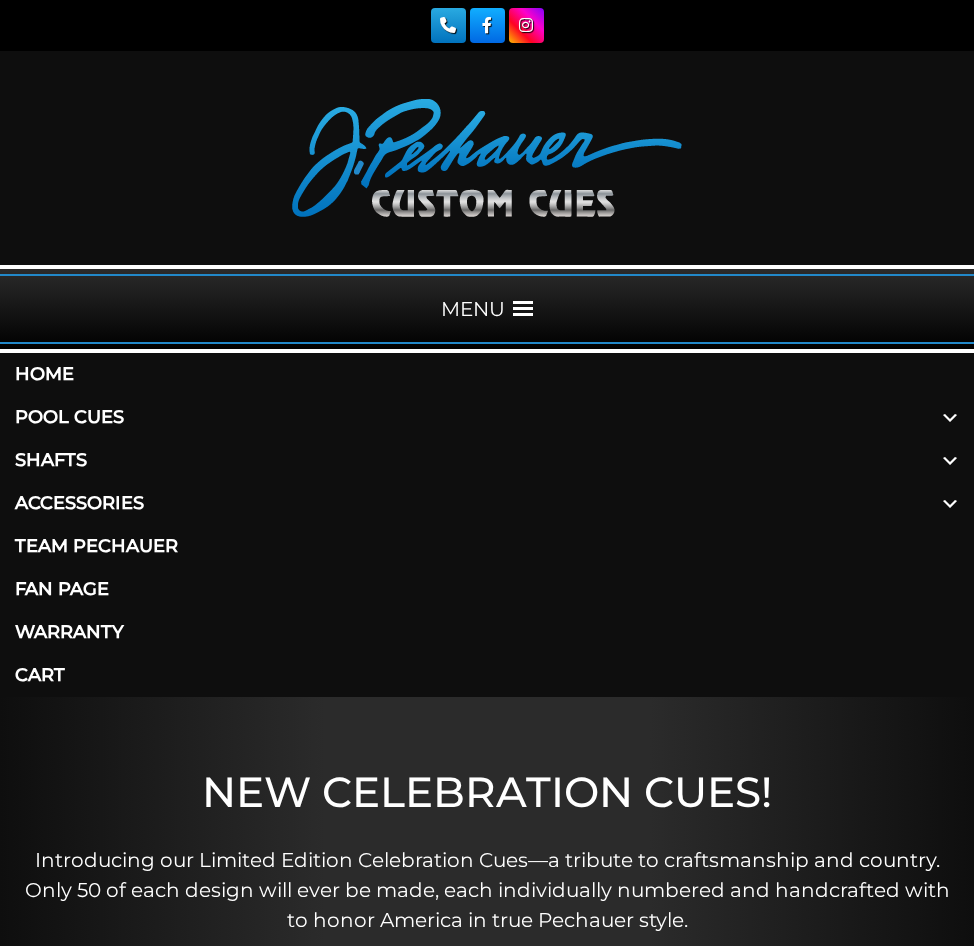 click on "Pool Cues" at bounding box center (487, 417) 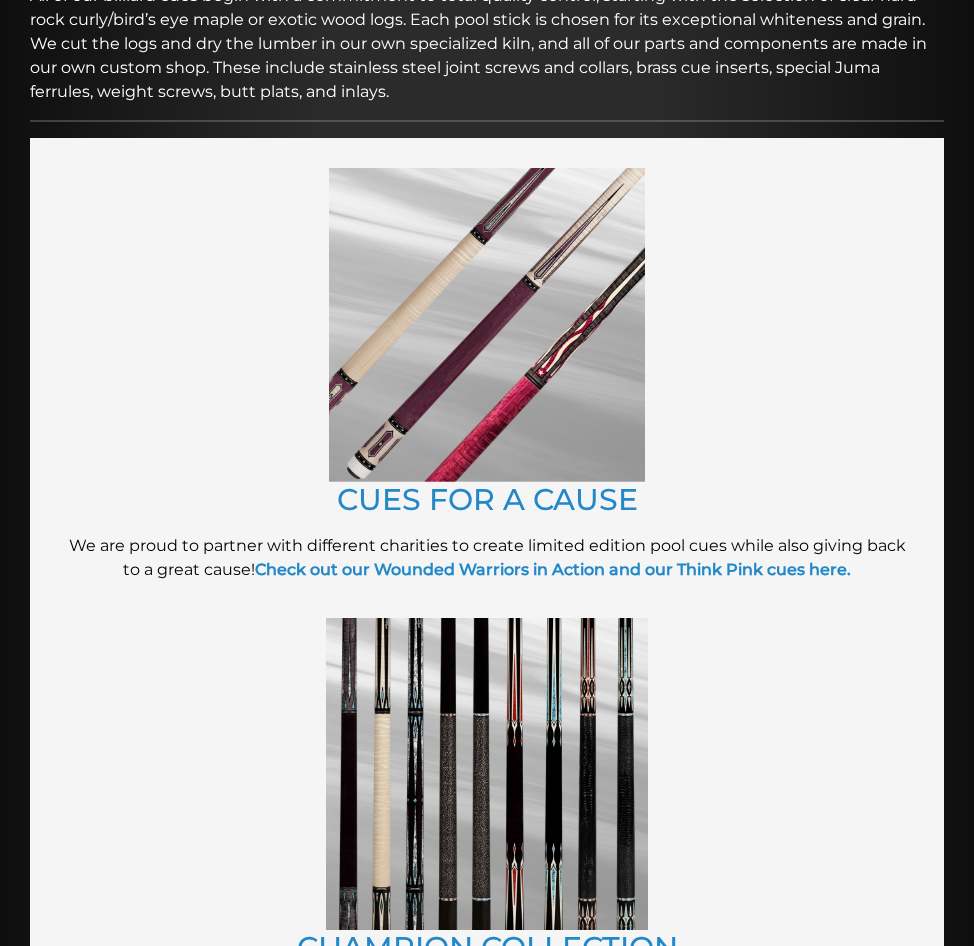 scroll, scrollTop: 528, scrollLeft: 0, axis: vertical 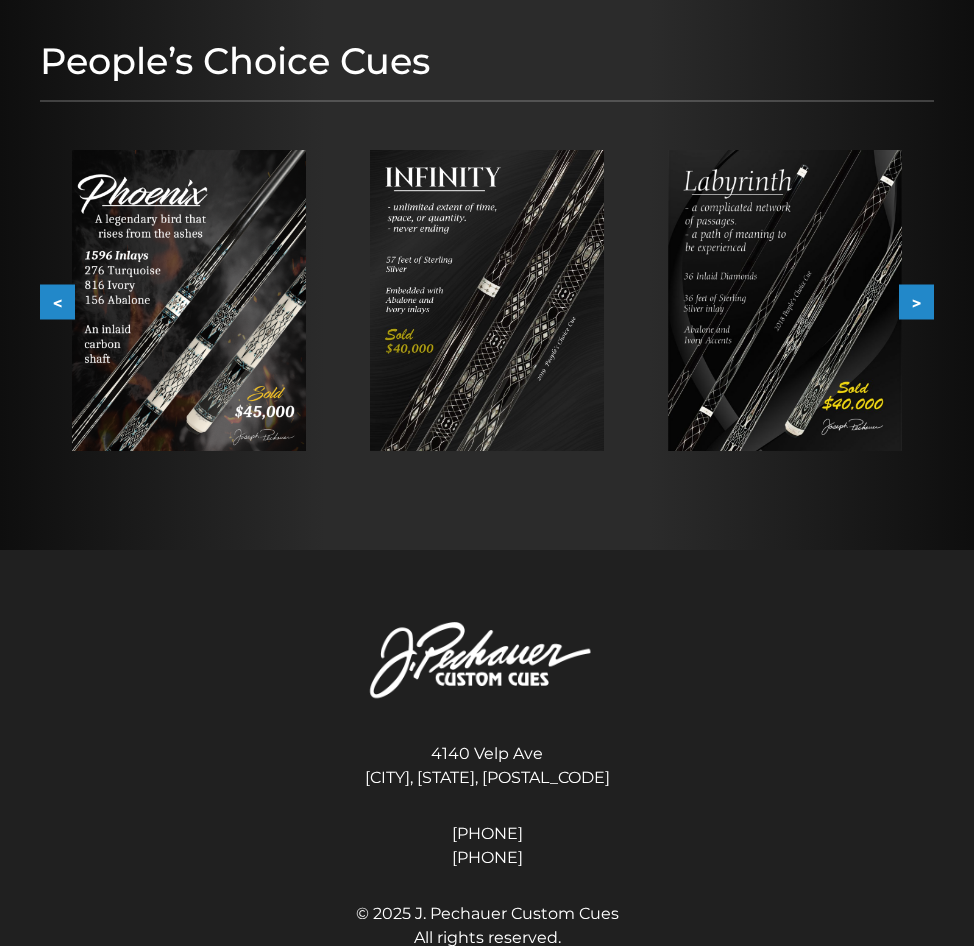 click on ">" at bounding box center (916, 301) 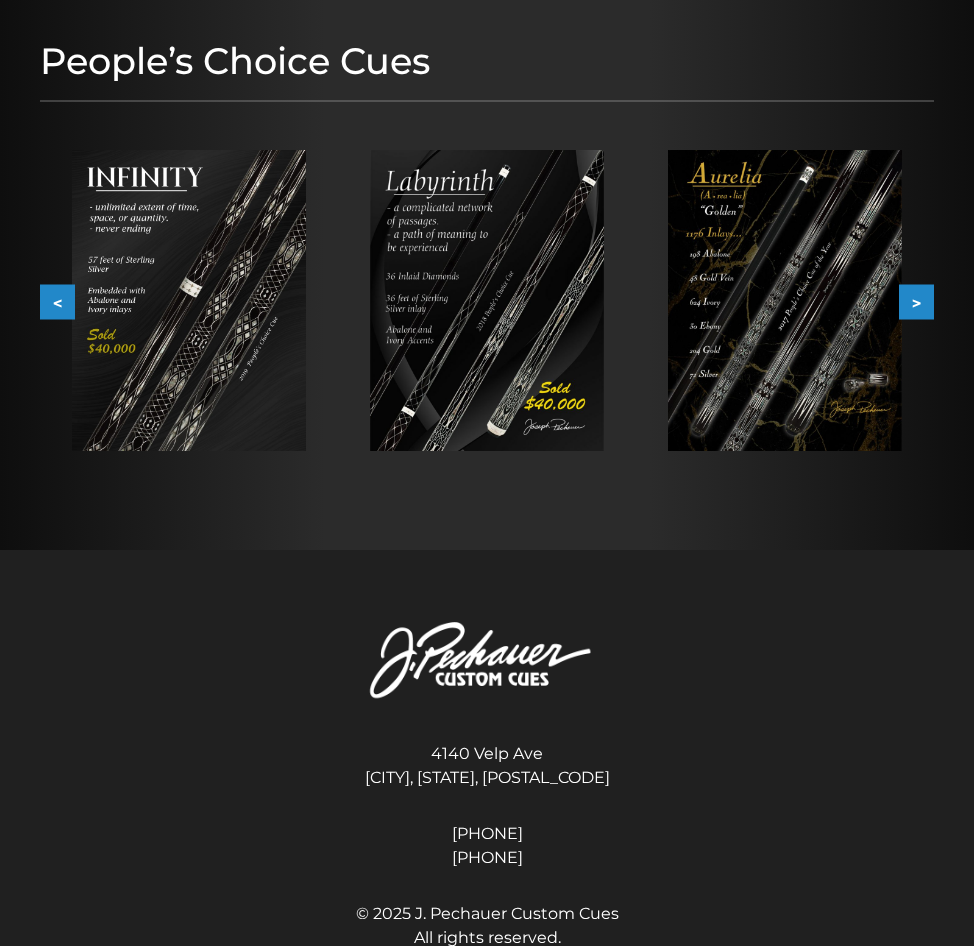 click on ">" at bounding box center [916, 301] 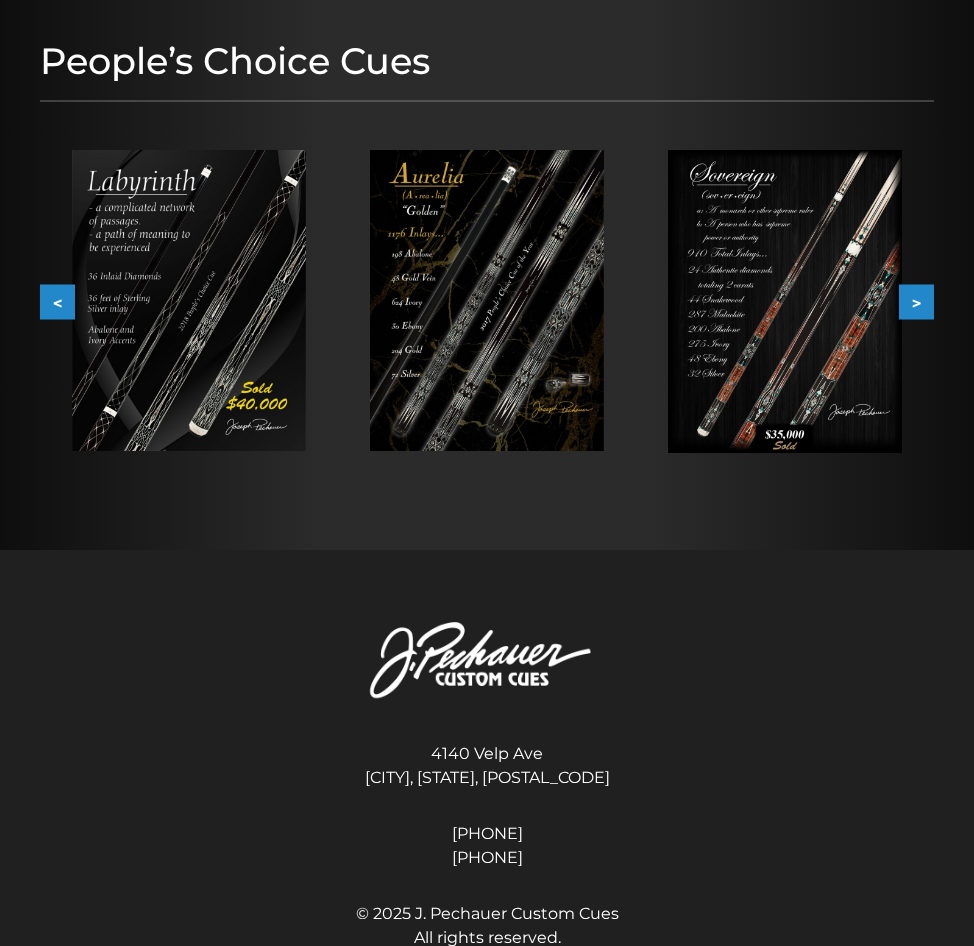 click on ">" at bounding box center (916, 301) 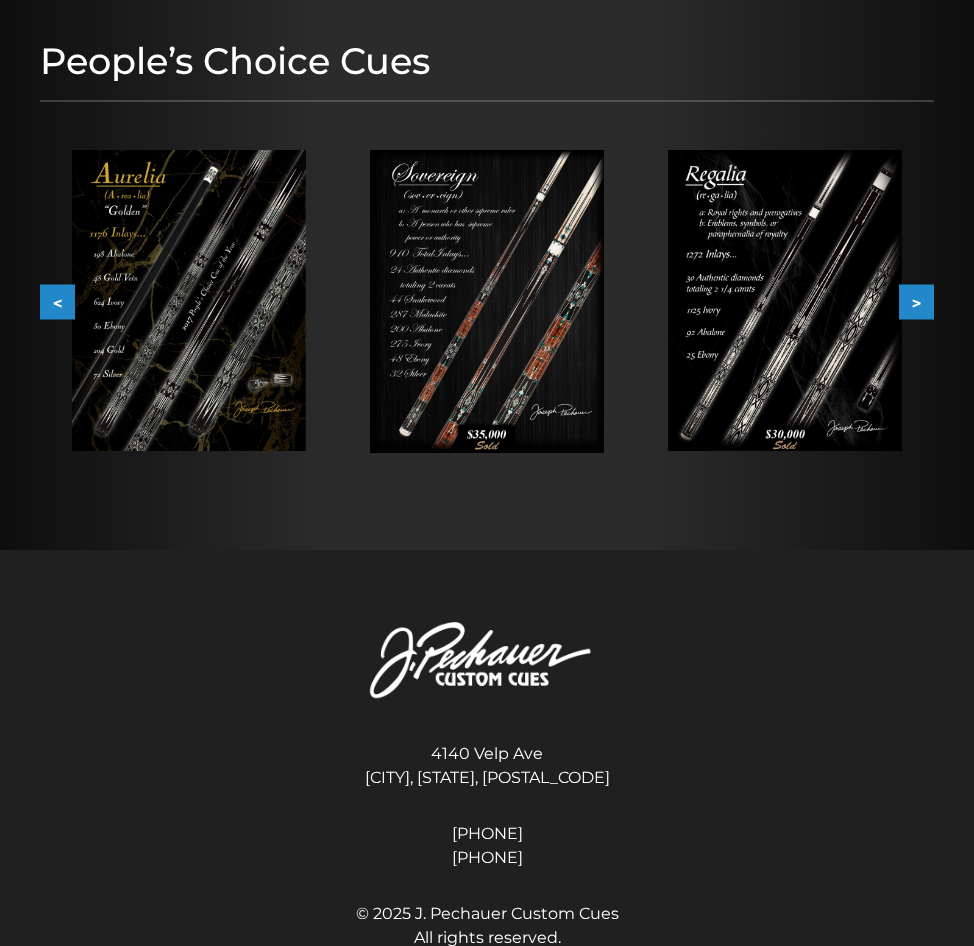 click on ">" at bounding box center (916, 301) 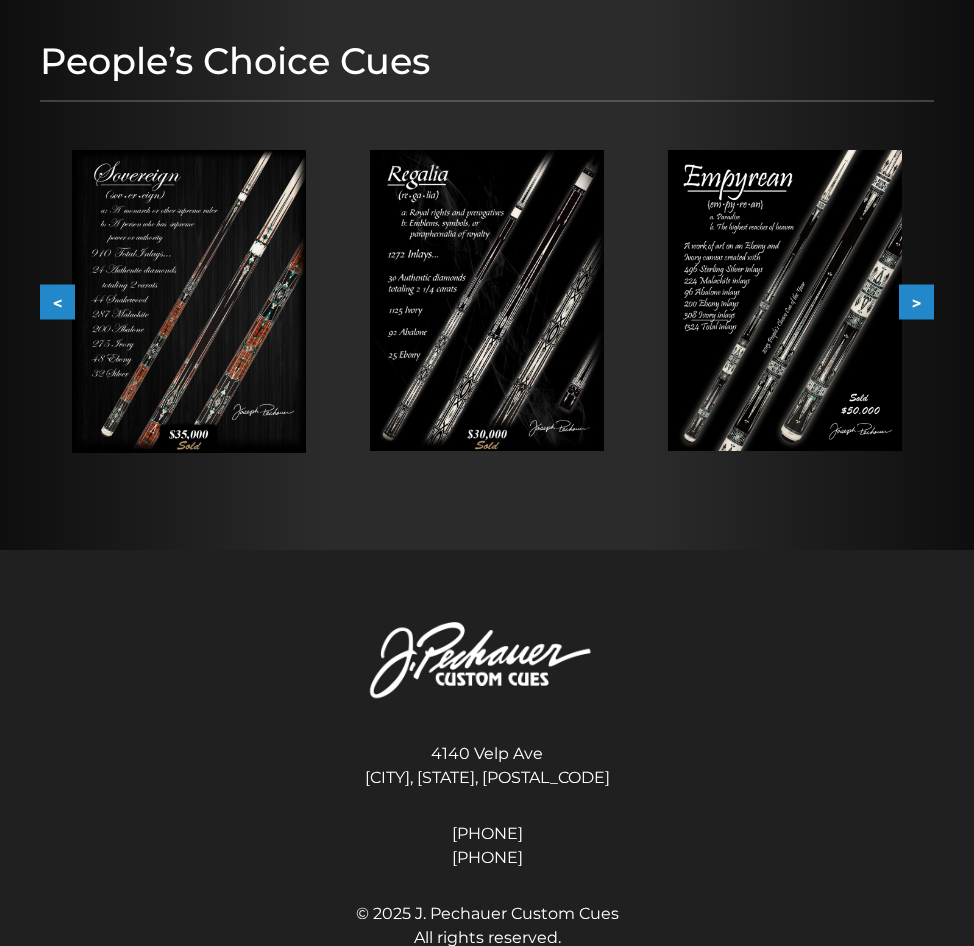 click on ">" at bounding box center (916, 301) 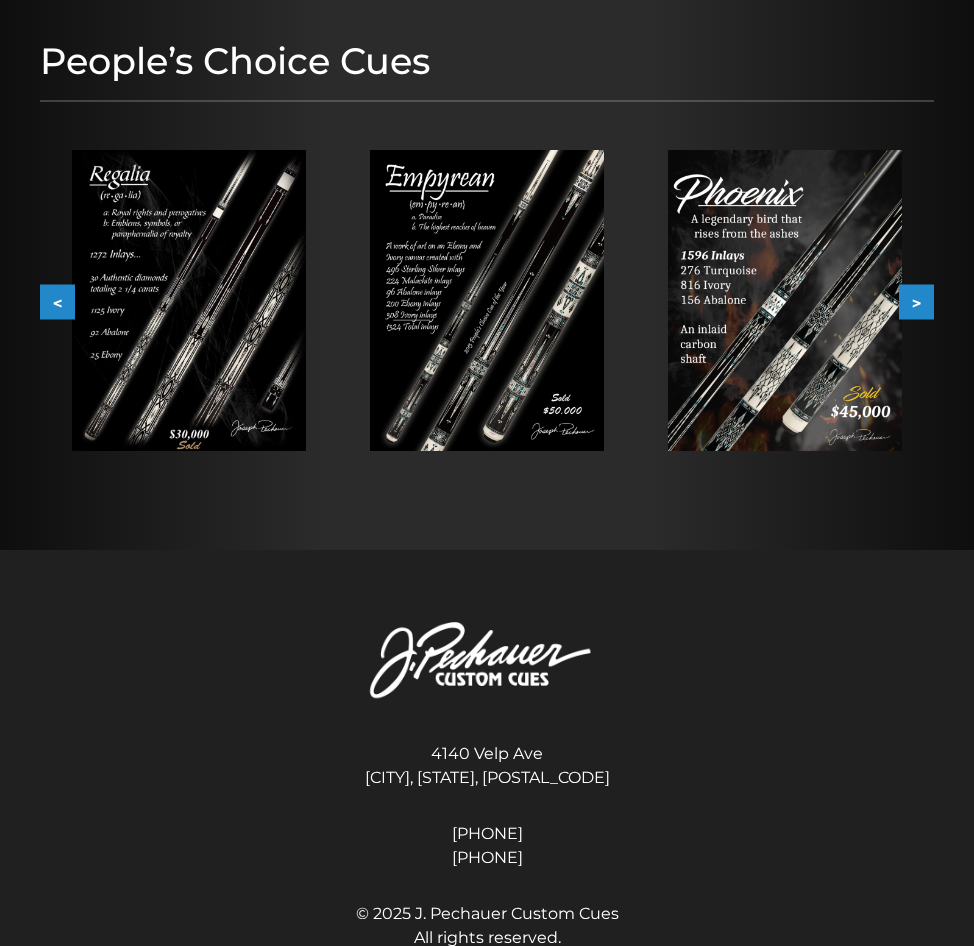 click on ">" at bounding box center [916, 301] 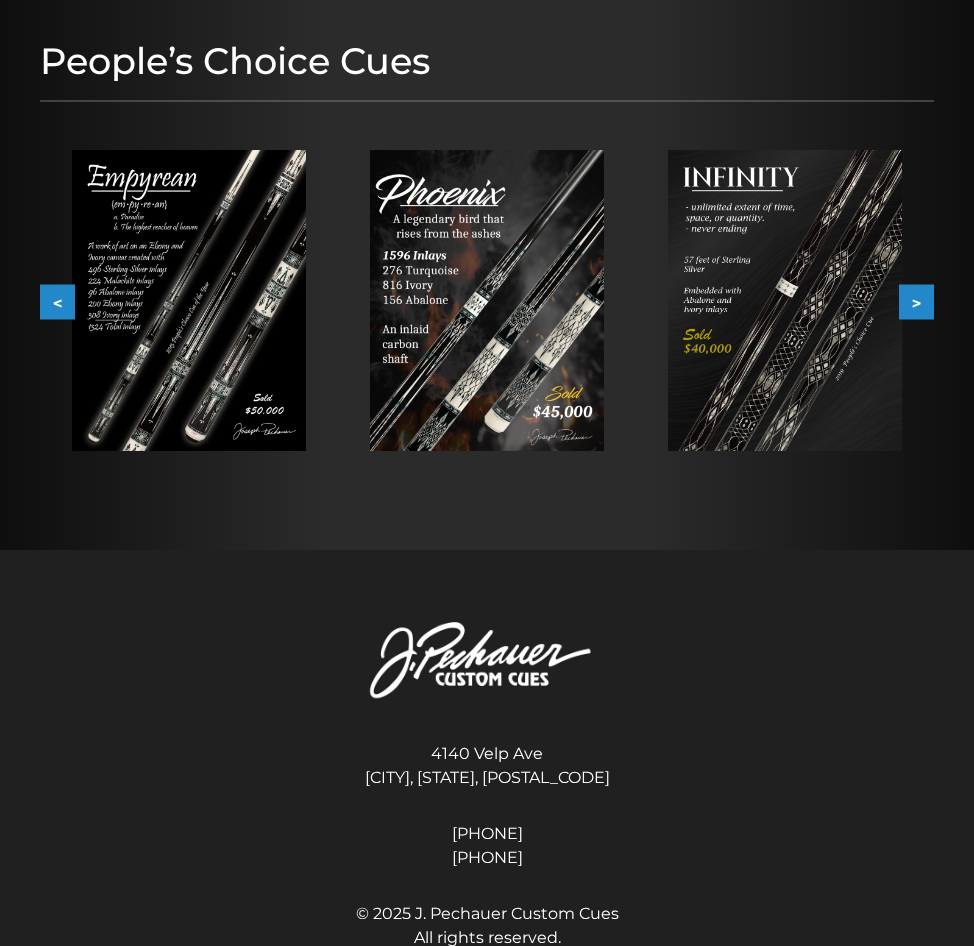 click on ">" at bounding box center [916, 301] 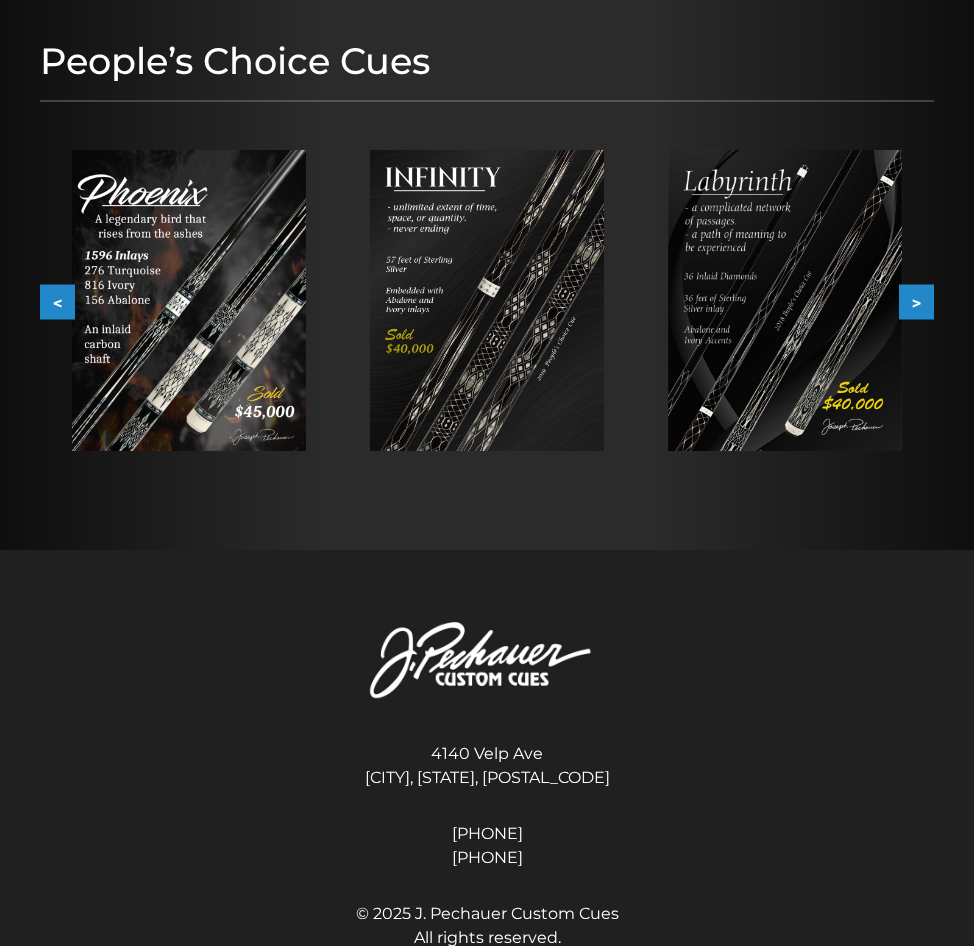 click on ">" at bounding box center [916, 301] 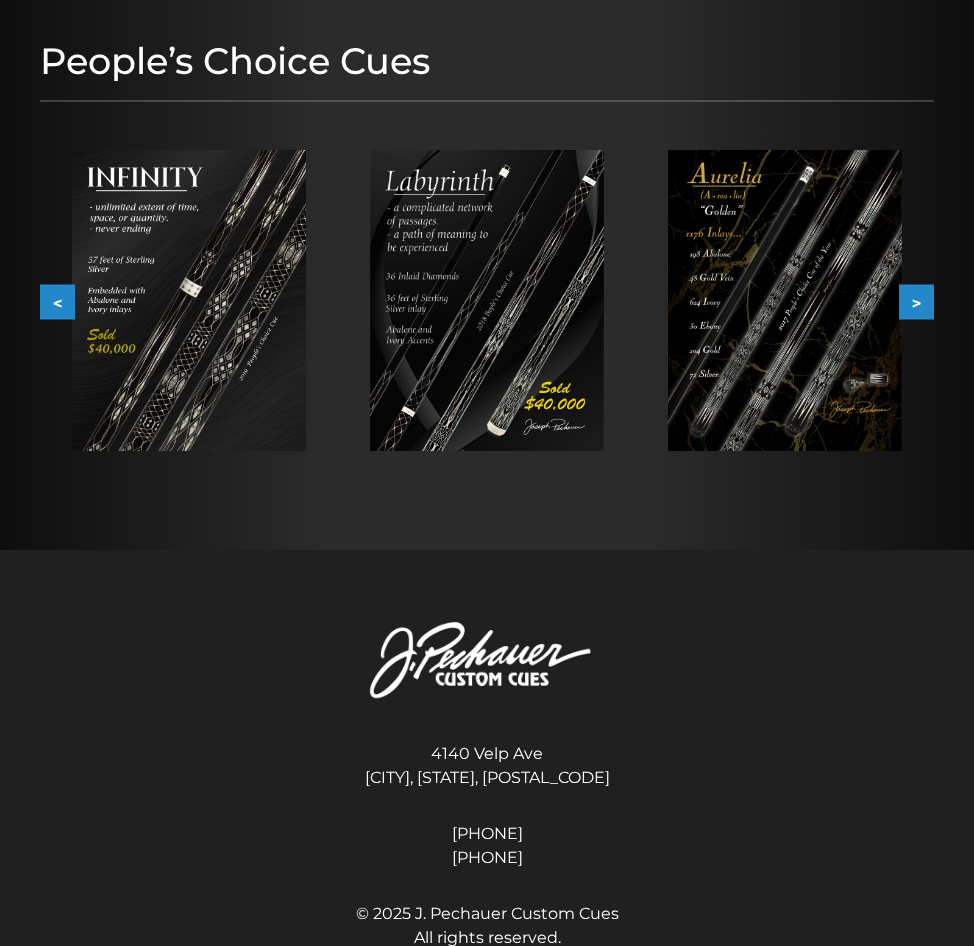click on ">" at bounding box center (916, 301) 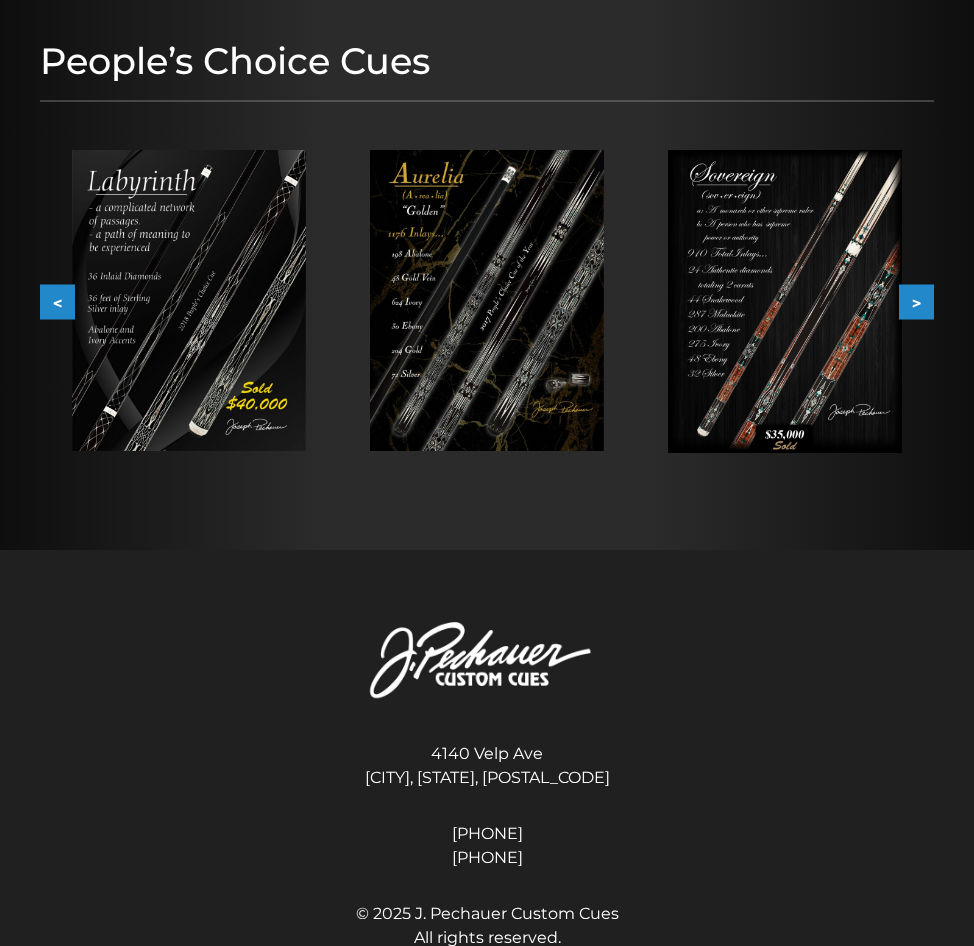 click on ">" at bounding box center (916, 301) 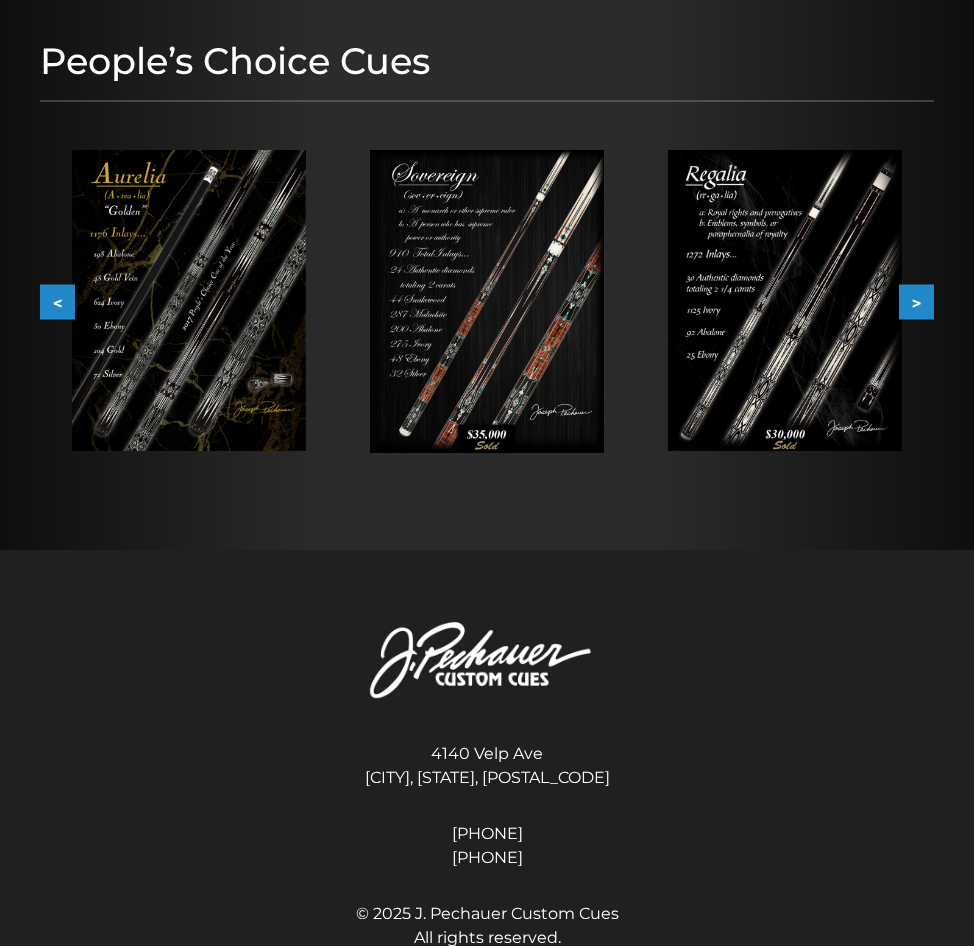 click on ">" at bounding box center [916, 301] 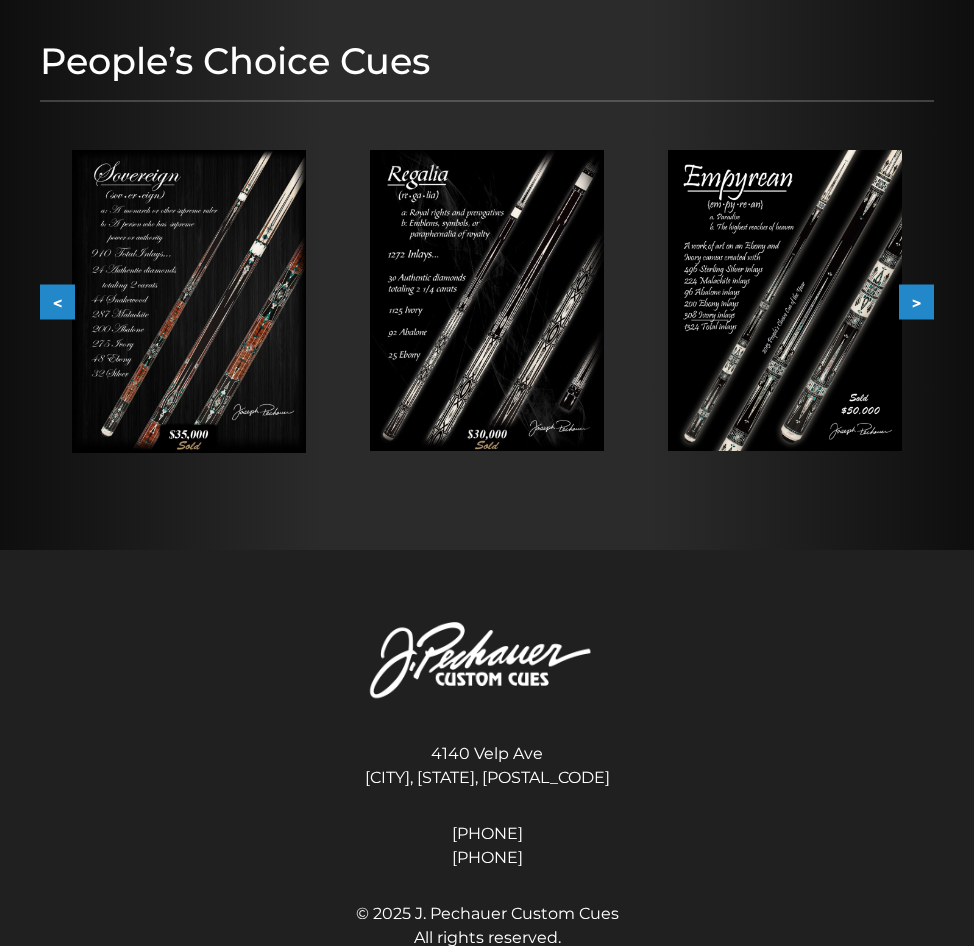 click on ">" at bounding box center (916, 301) 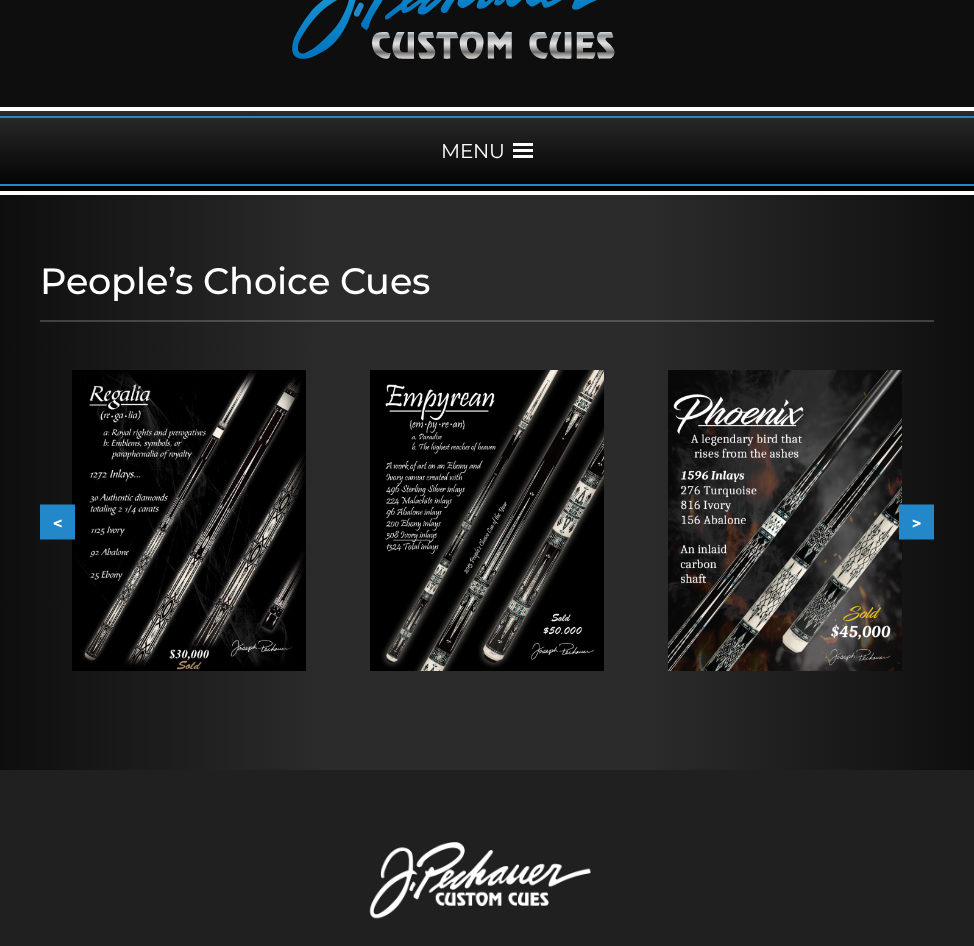 scroll, scrollTop: 0, scrollLeft: 0, axis: both 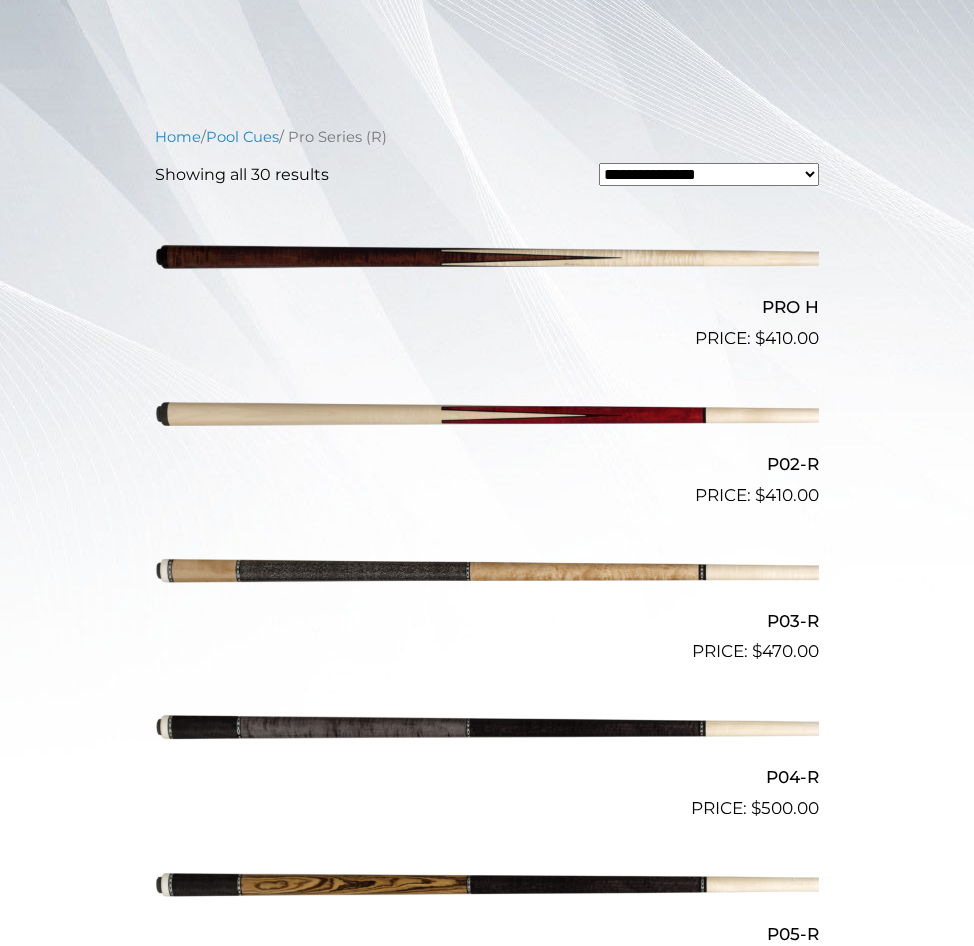 click on "**********" at bounding box center [709, 174] 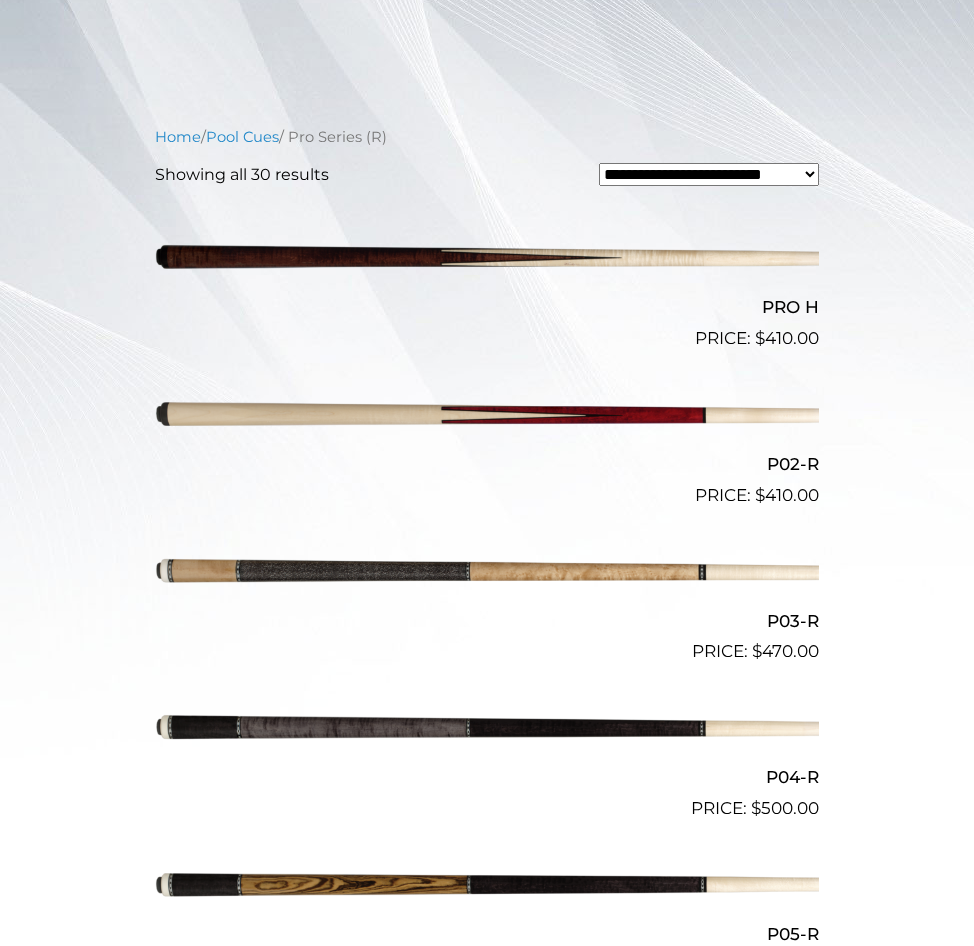 click on "**********" at bounding box center (709, 174) 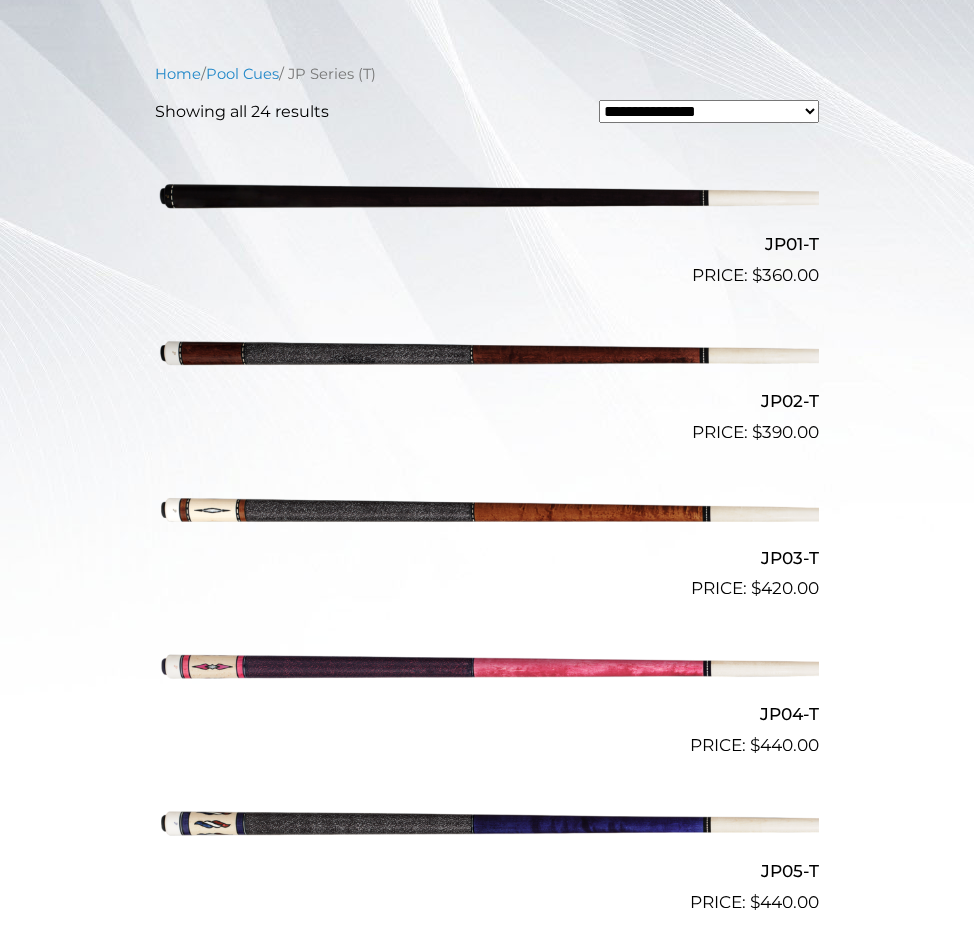 scroll, scrollTop: 612, scrollLeft: 0, axis: vertical 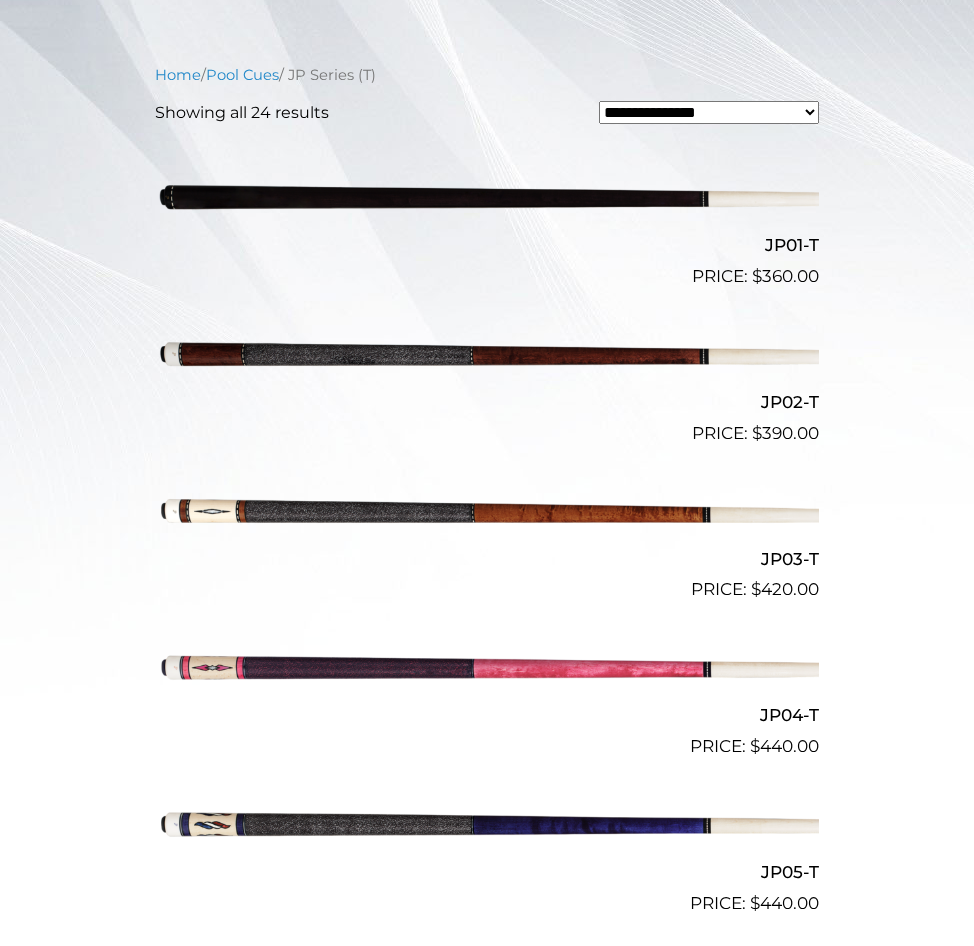 click on "**********" at bounding box center (709, 112) 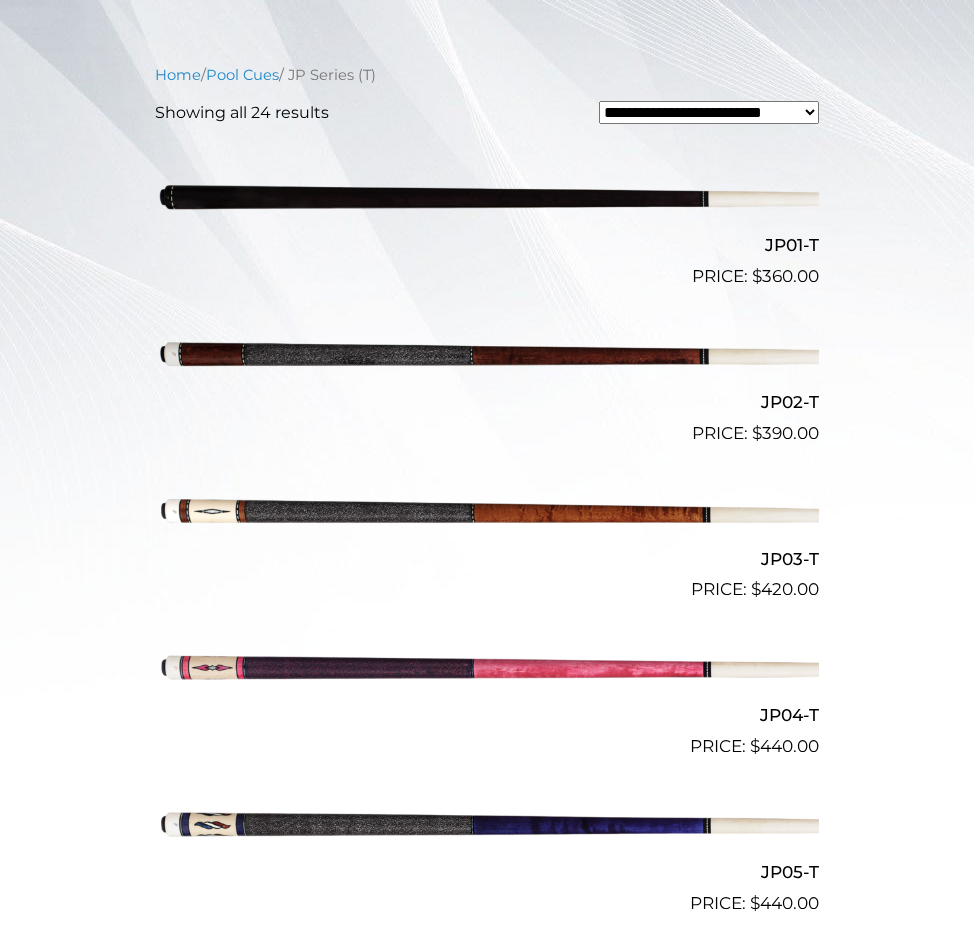 click on "**********" at bounding box center (709, 112) 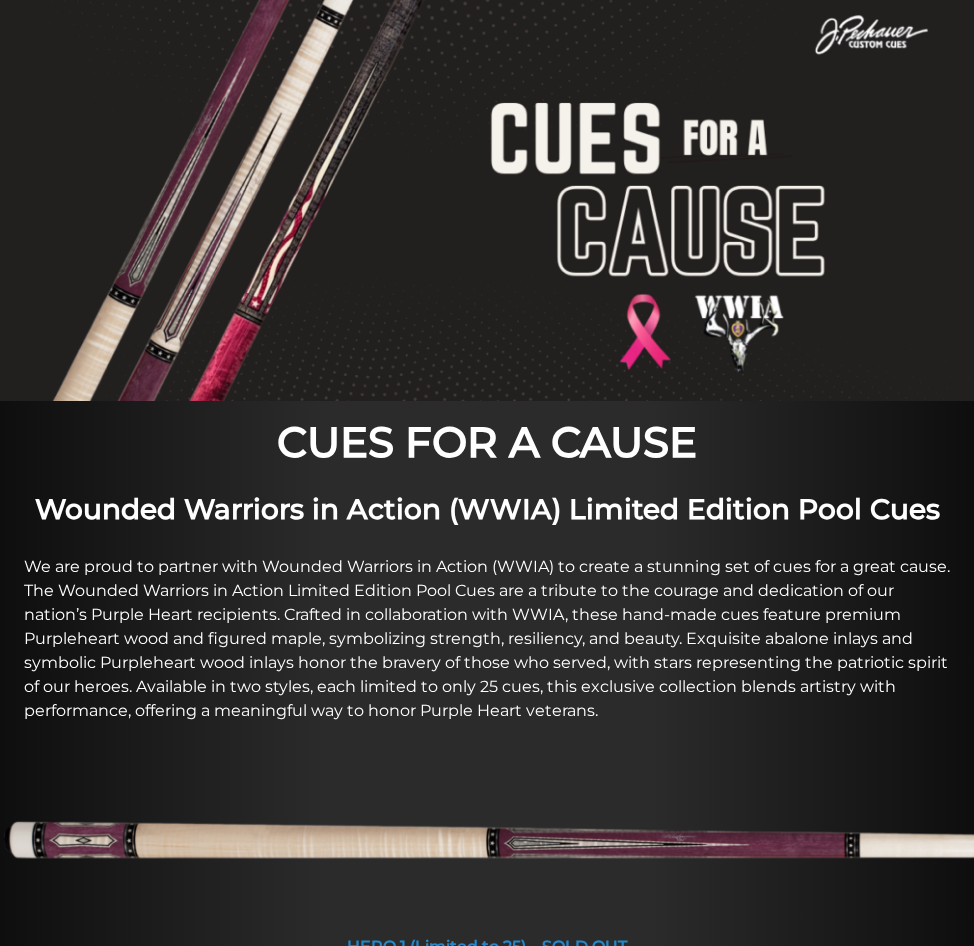 scroll, scrollTop: 433, scrollLeft: 0, axis: vertical 